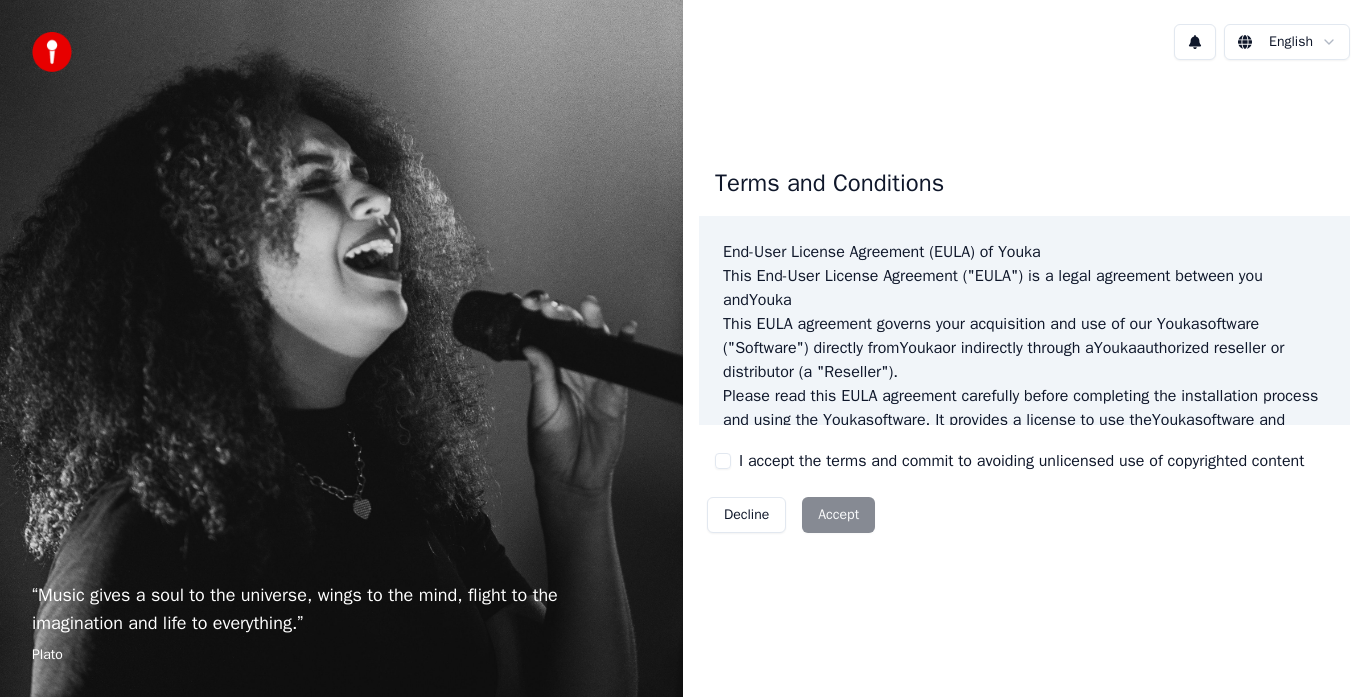 scroll, scrollTop: 0, scrollLeft: 0, axis: both 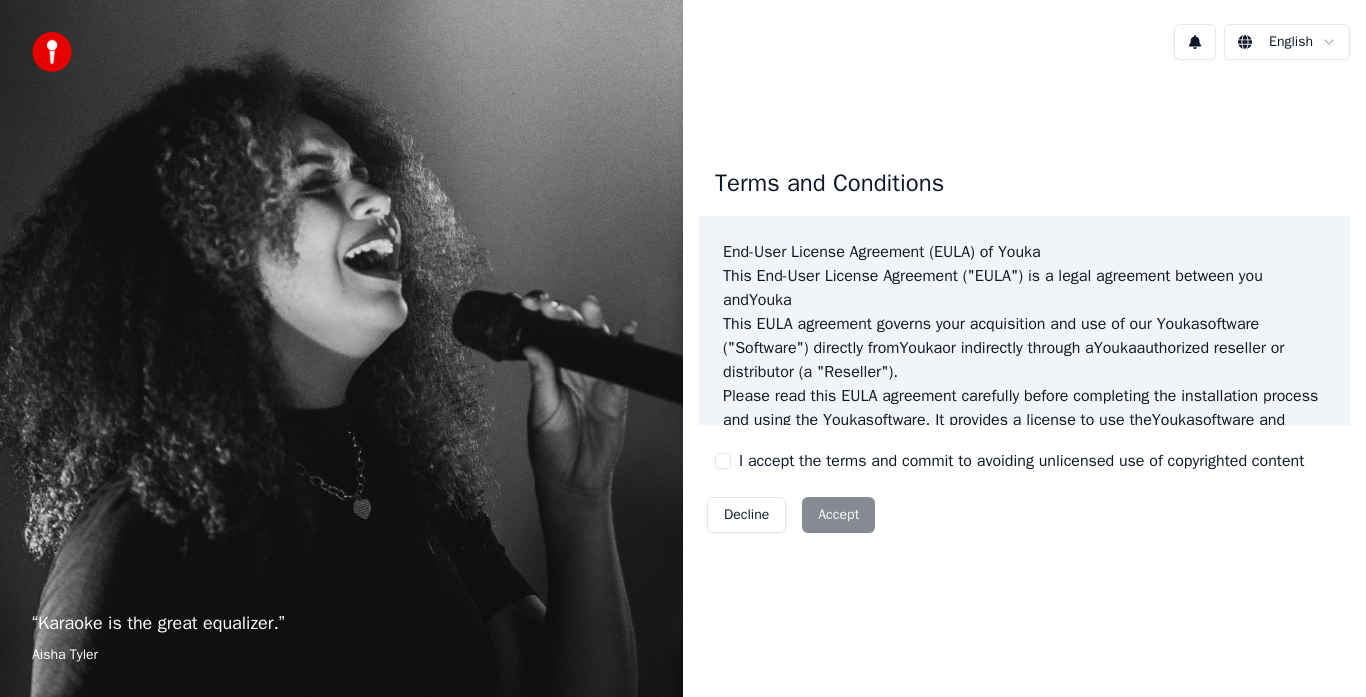 click on "Decline Accept" at bounding box center (791, 515) 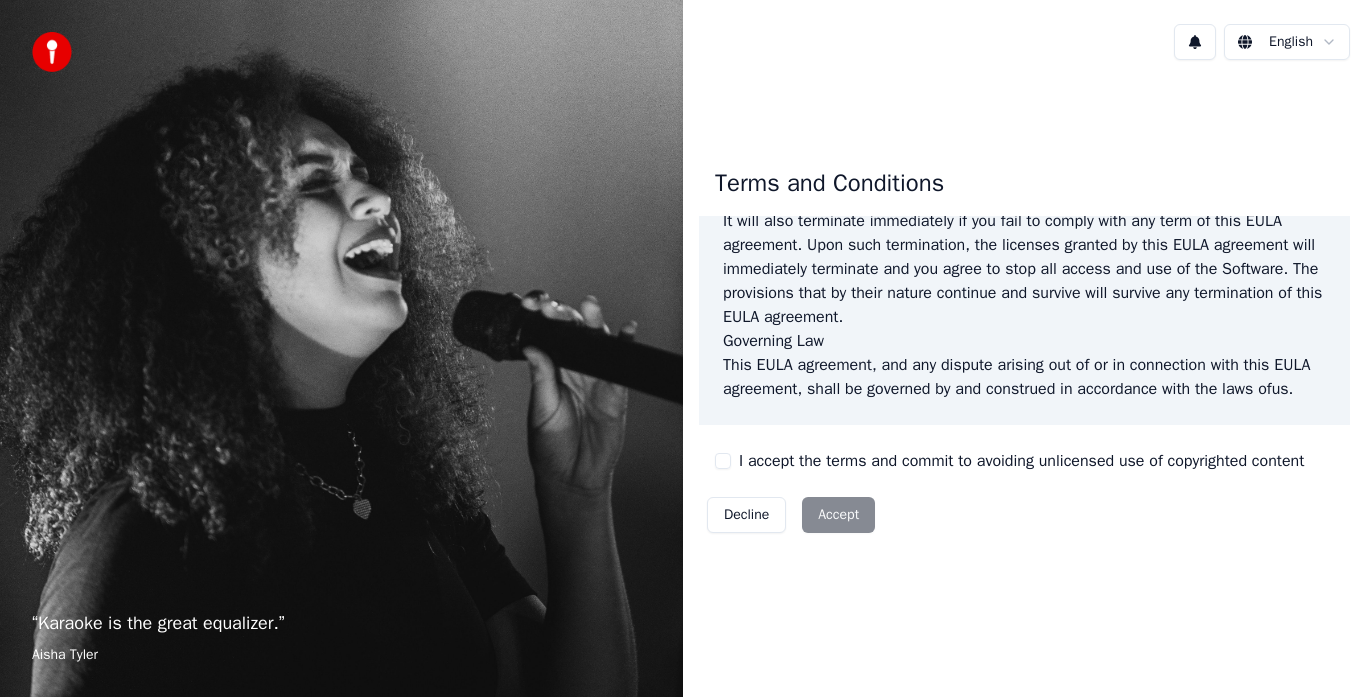 scroll, scrollTop: 1375, scrollLeft: 0, axis: vertical 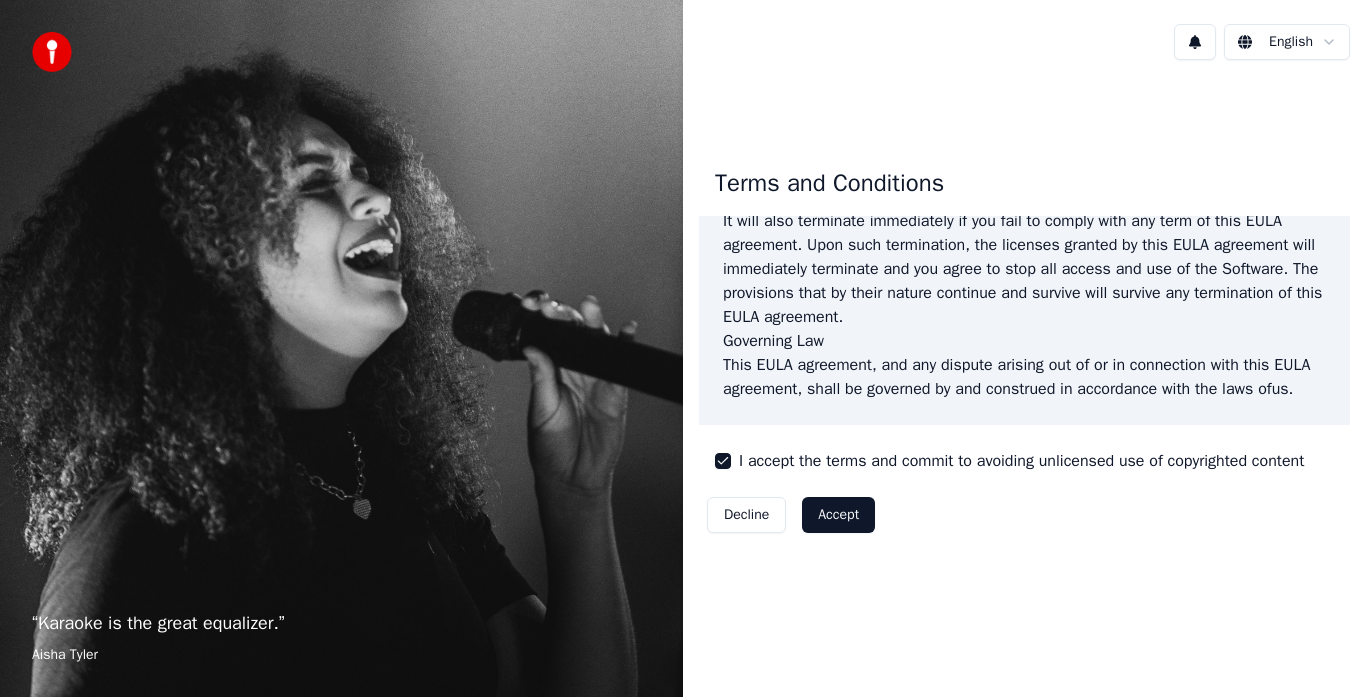 click on "Accept" at bounding box center (838, 515) 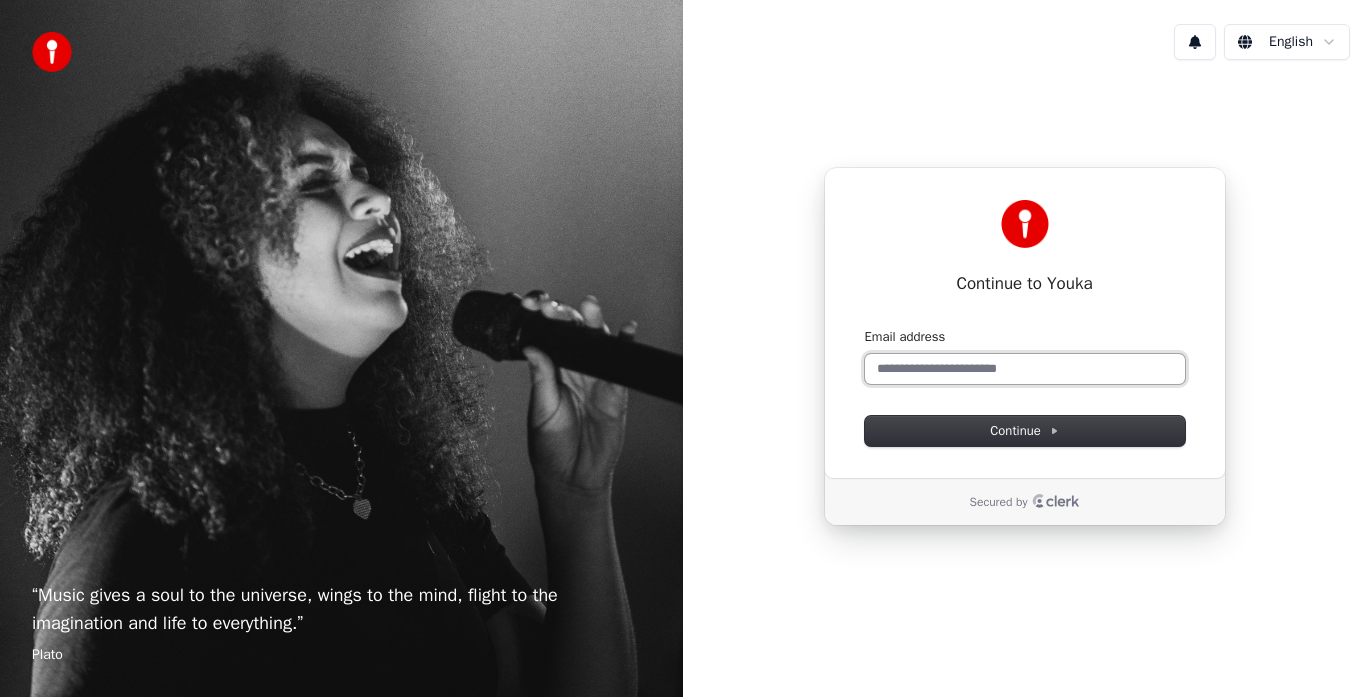 click on "Email address" at bounding box center (1025, 369) 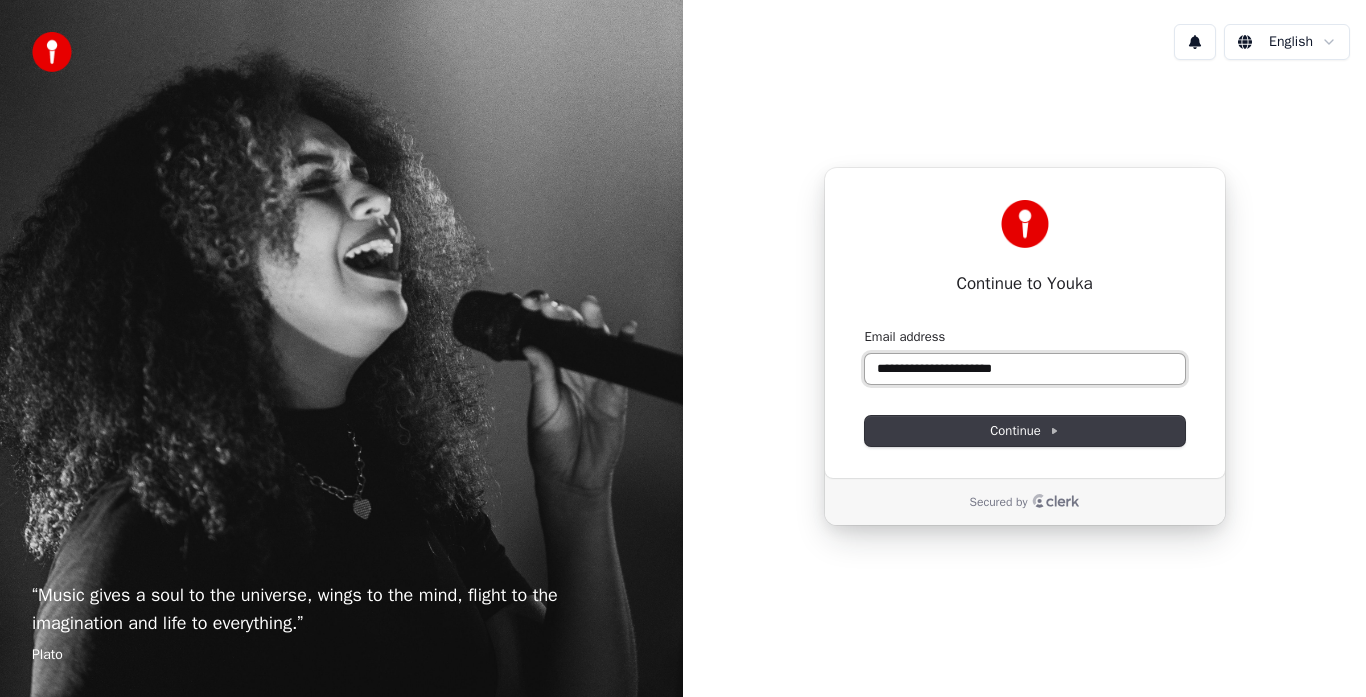 type on "**********" 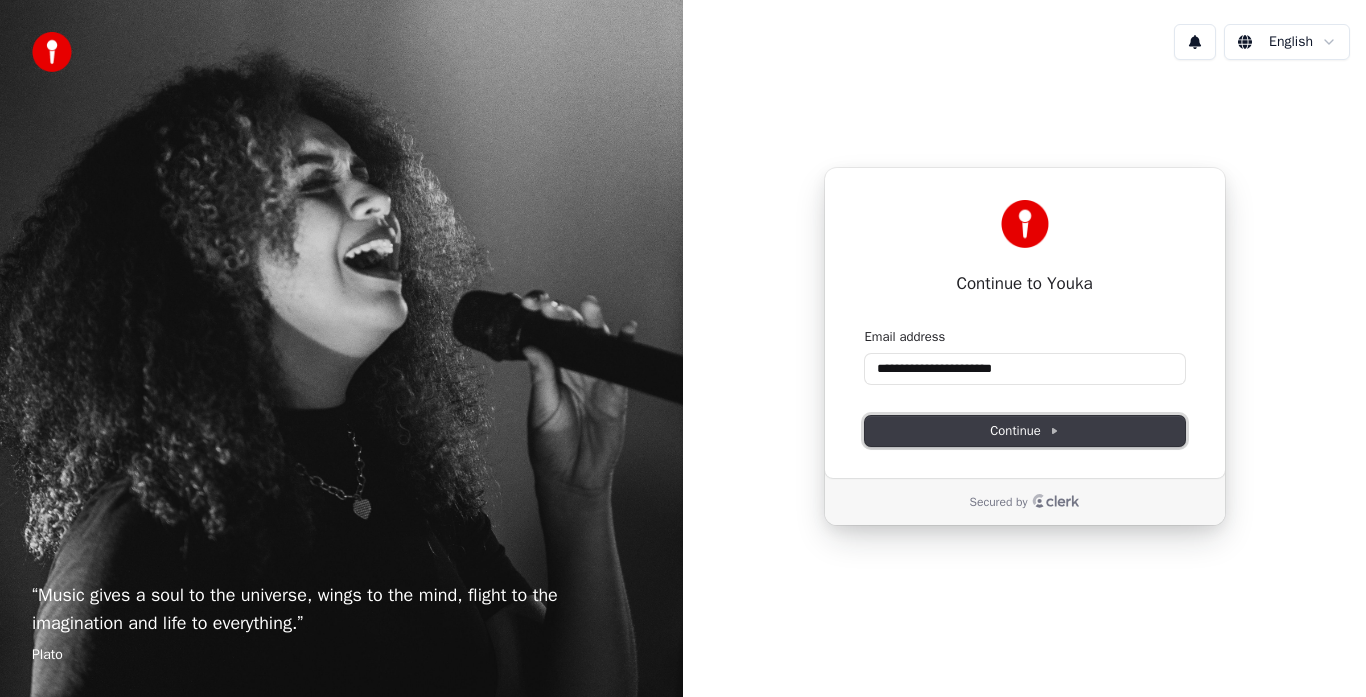 click on "Continue" at bounding box center [1024, 431] 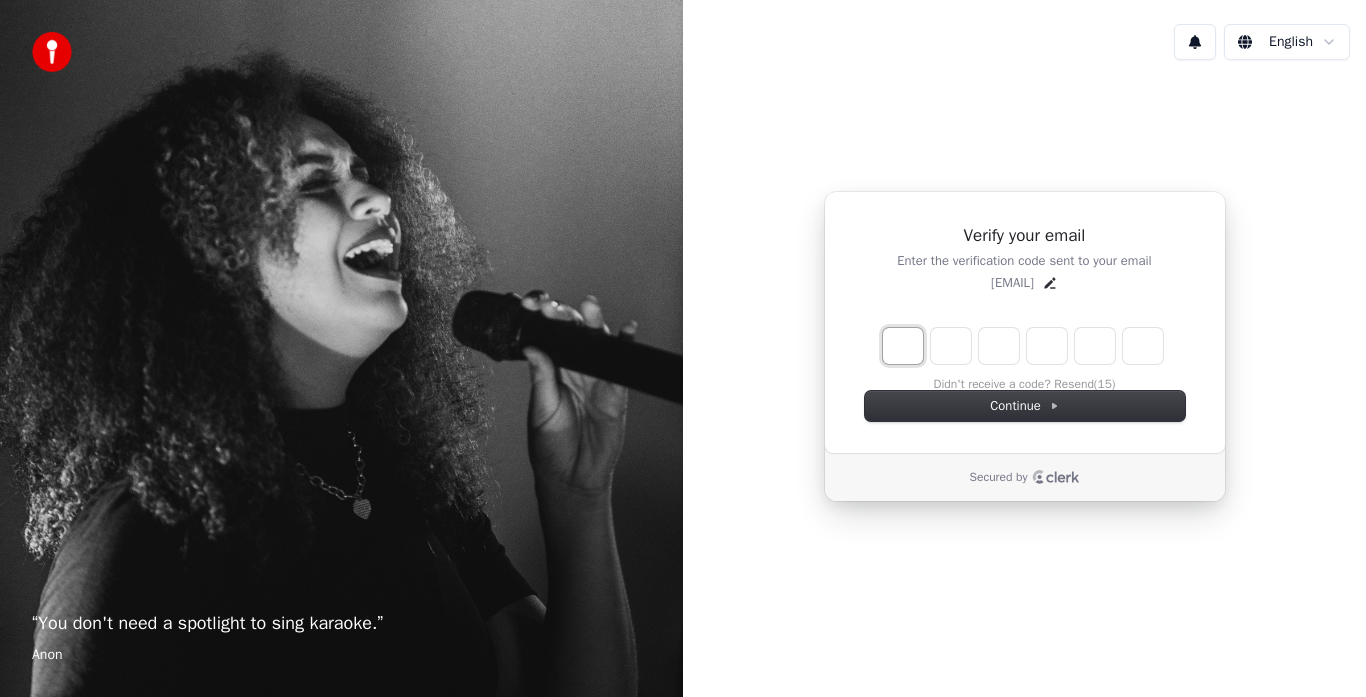 type on "*" 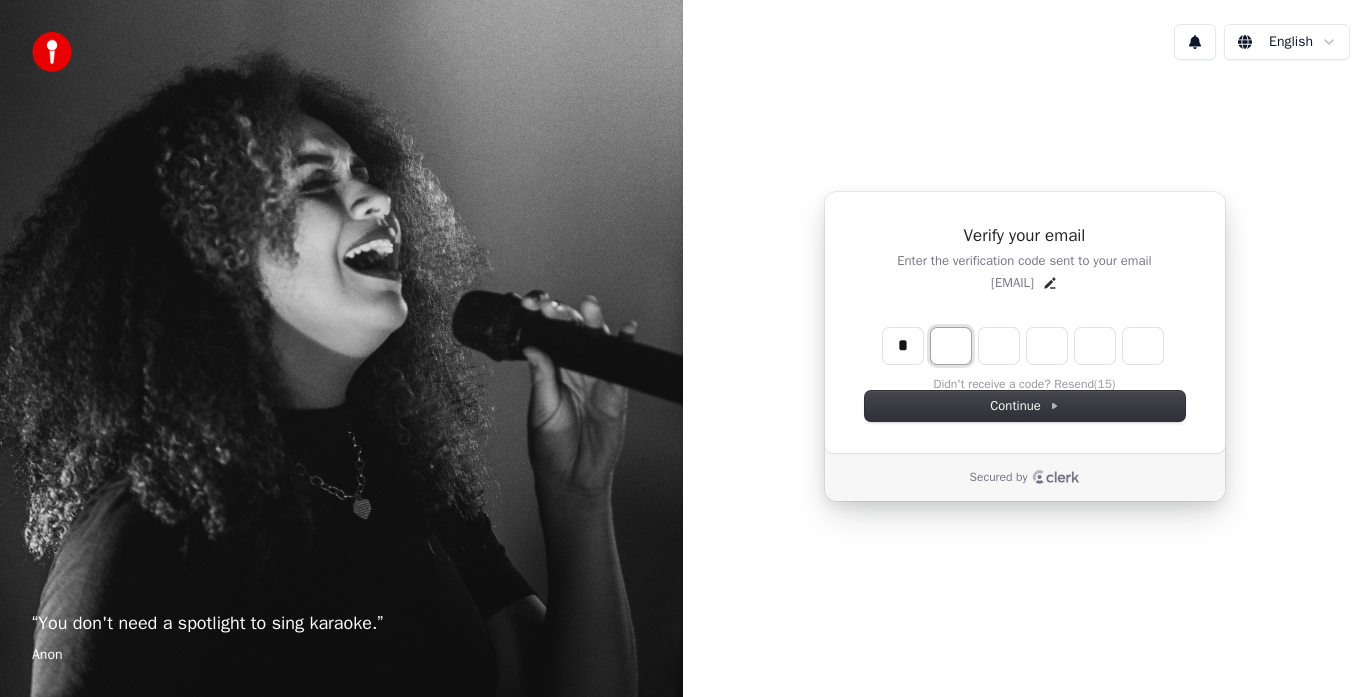 type on "*" 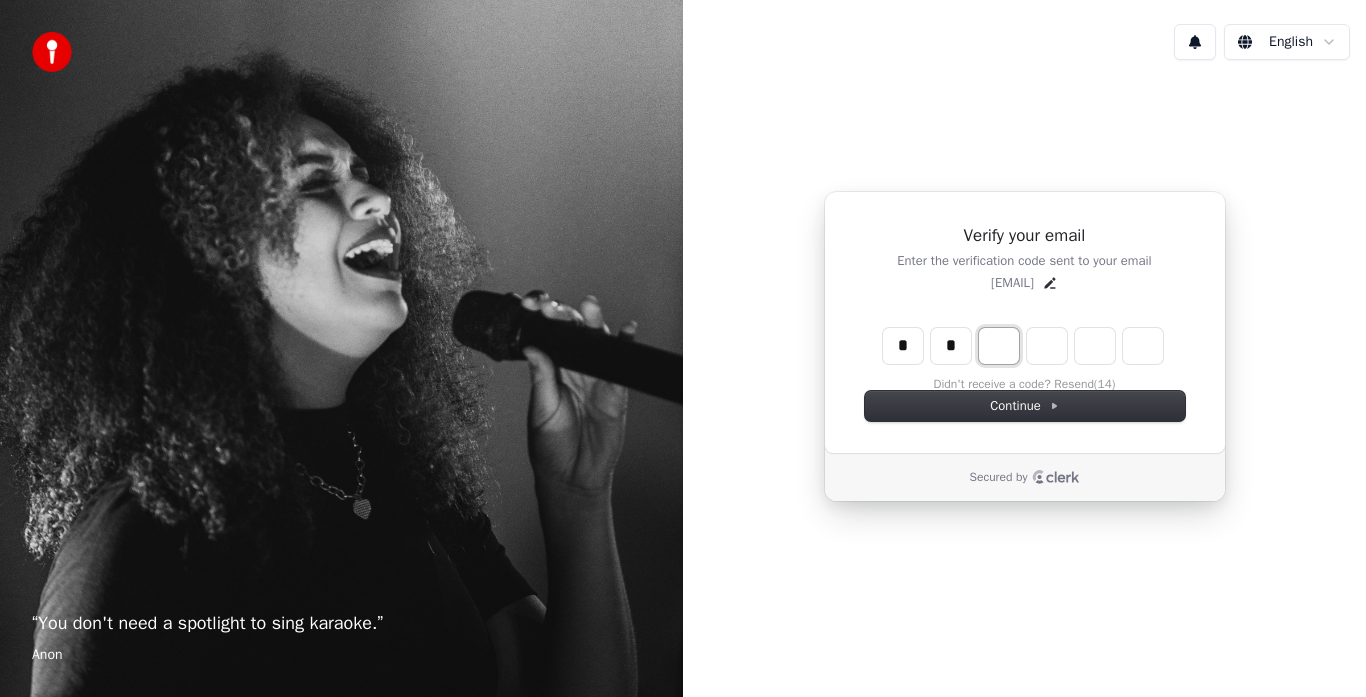 type on "*" 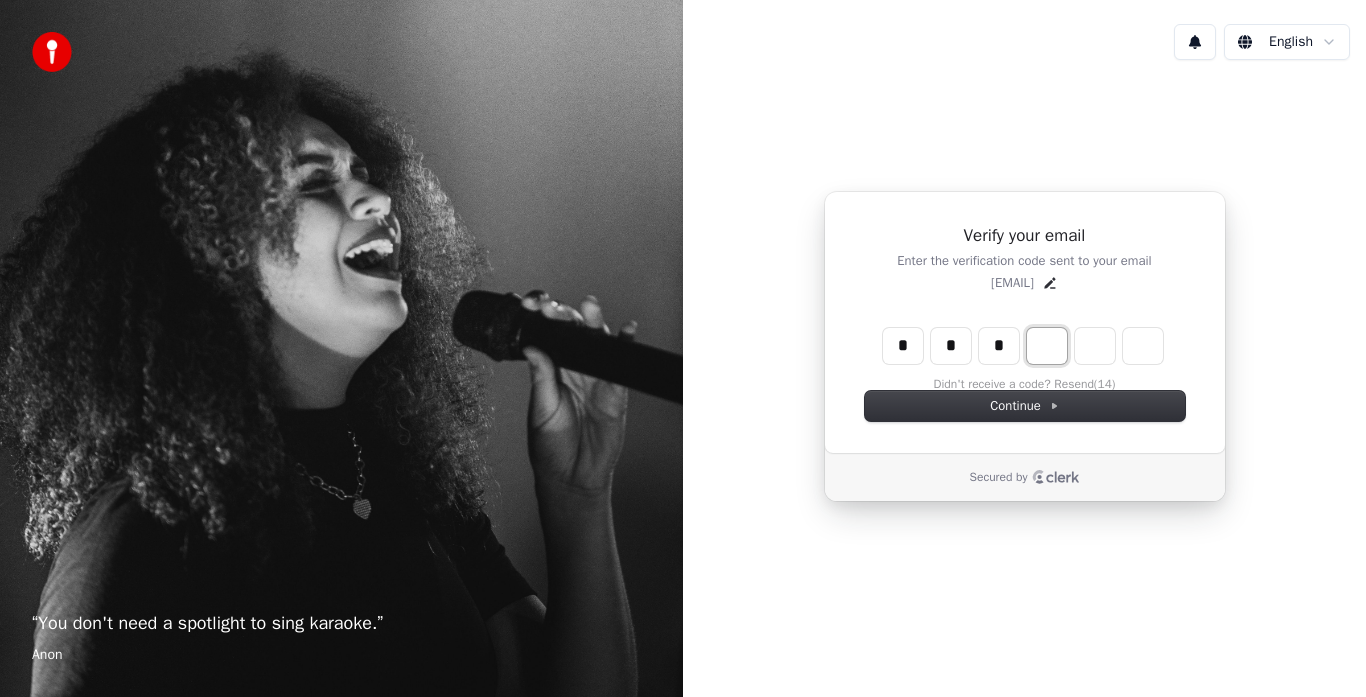 type on "*" 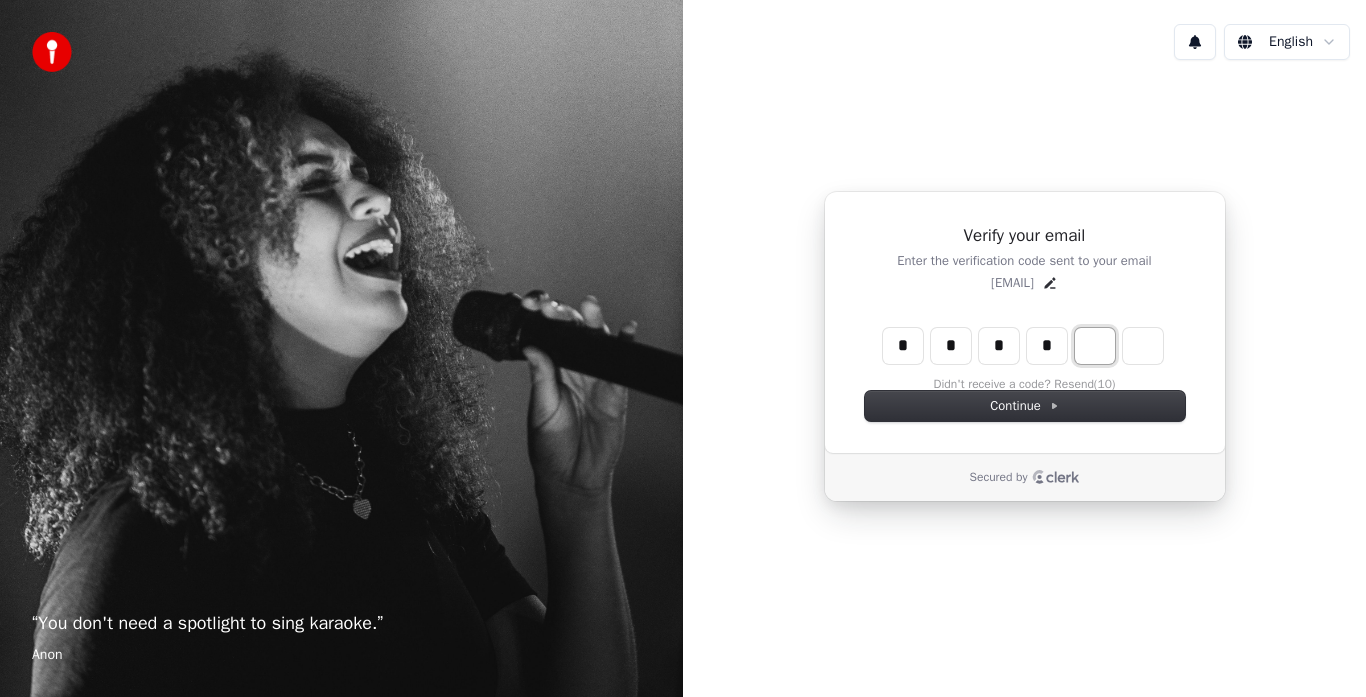 type on "*" 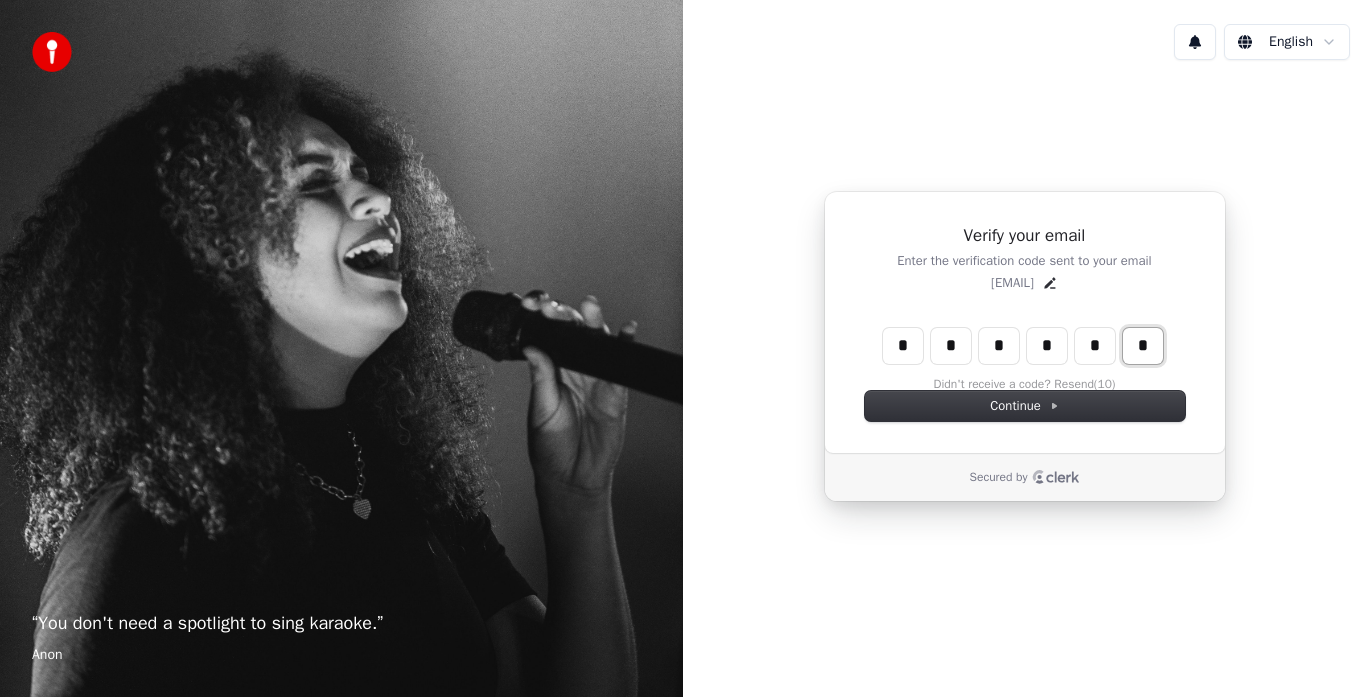 type on "*" 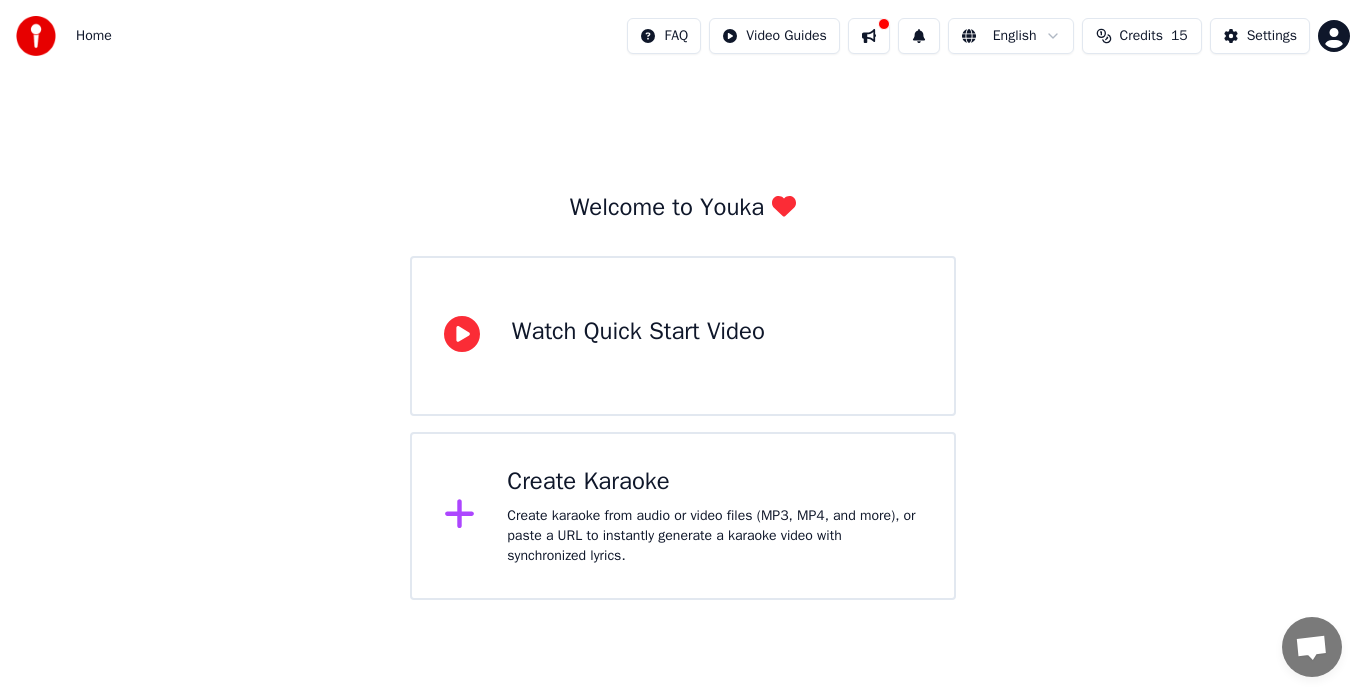 click on "Create Karaoke" at bounding box center (638, 332) 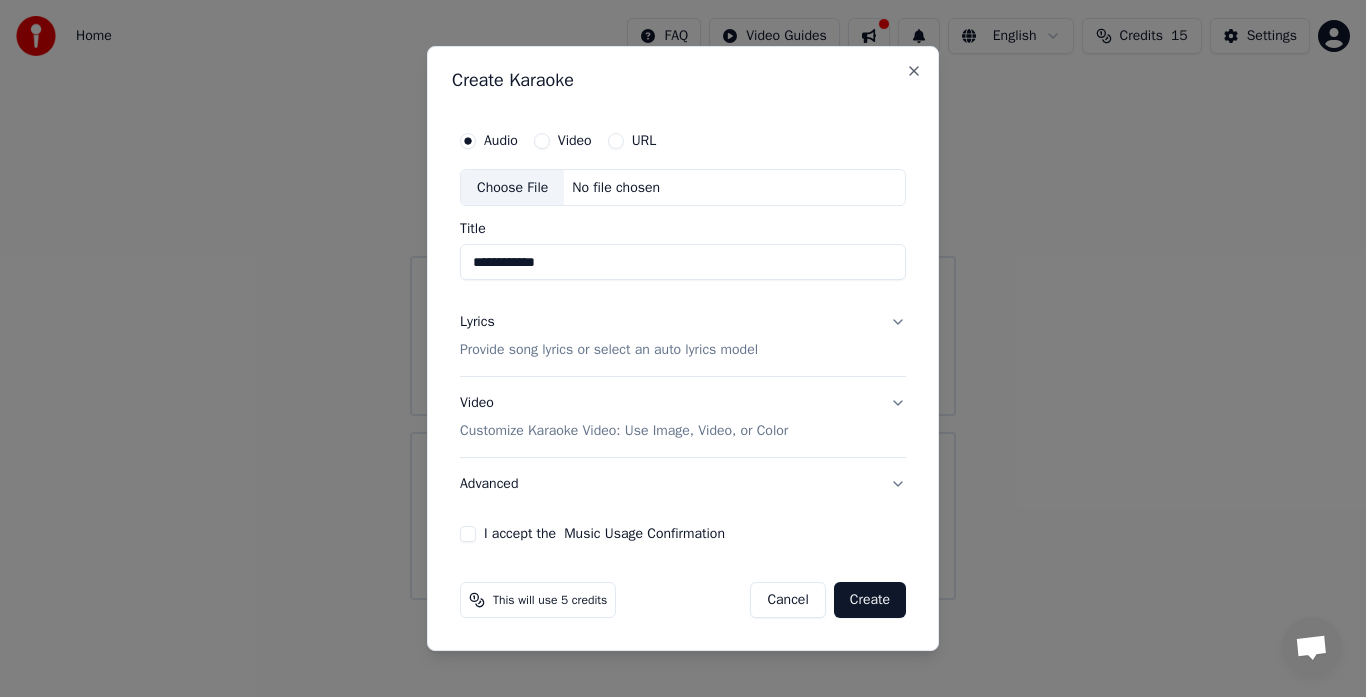 type on "**********" 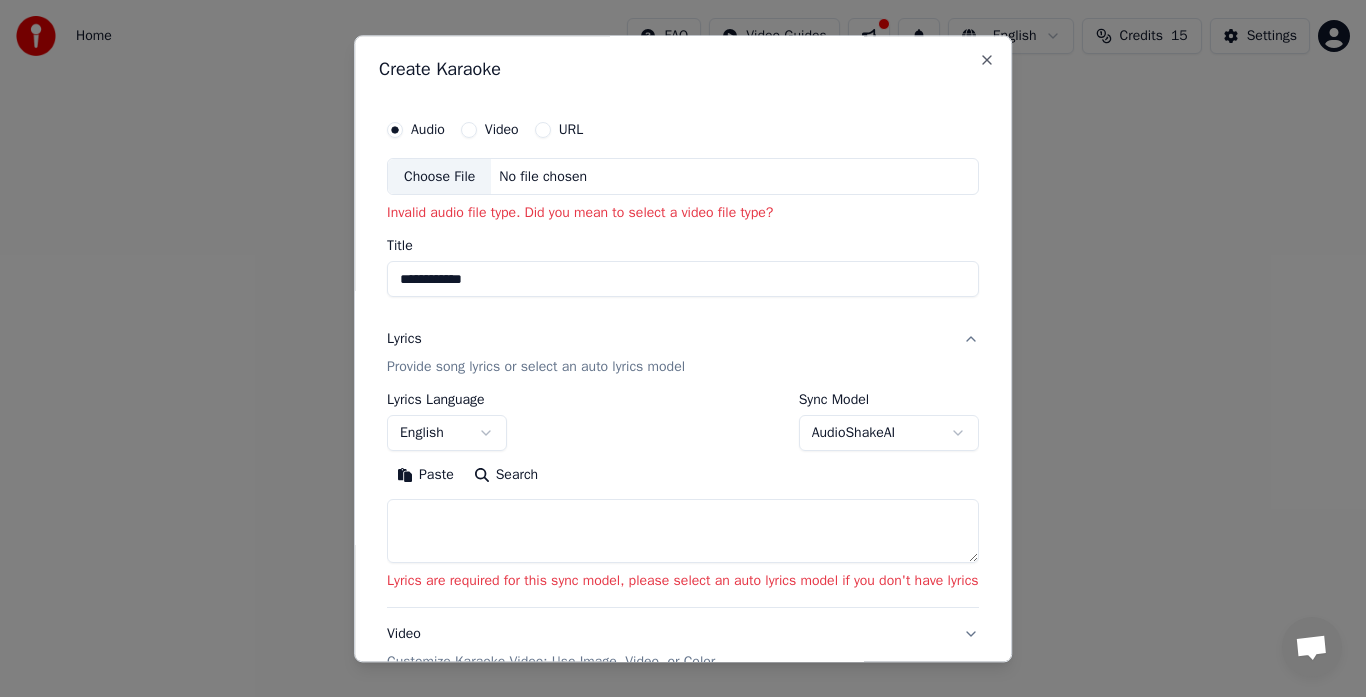 click on "**********" at bounding box center [683, 300] 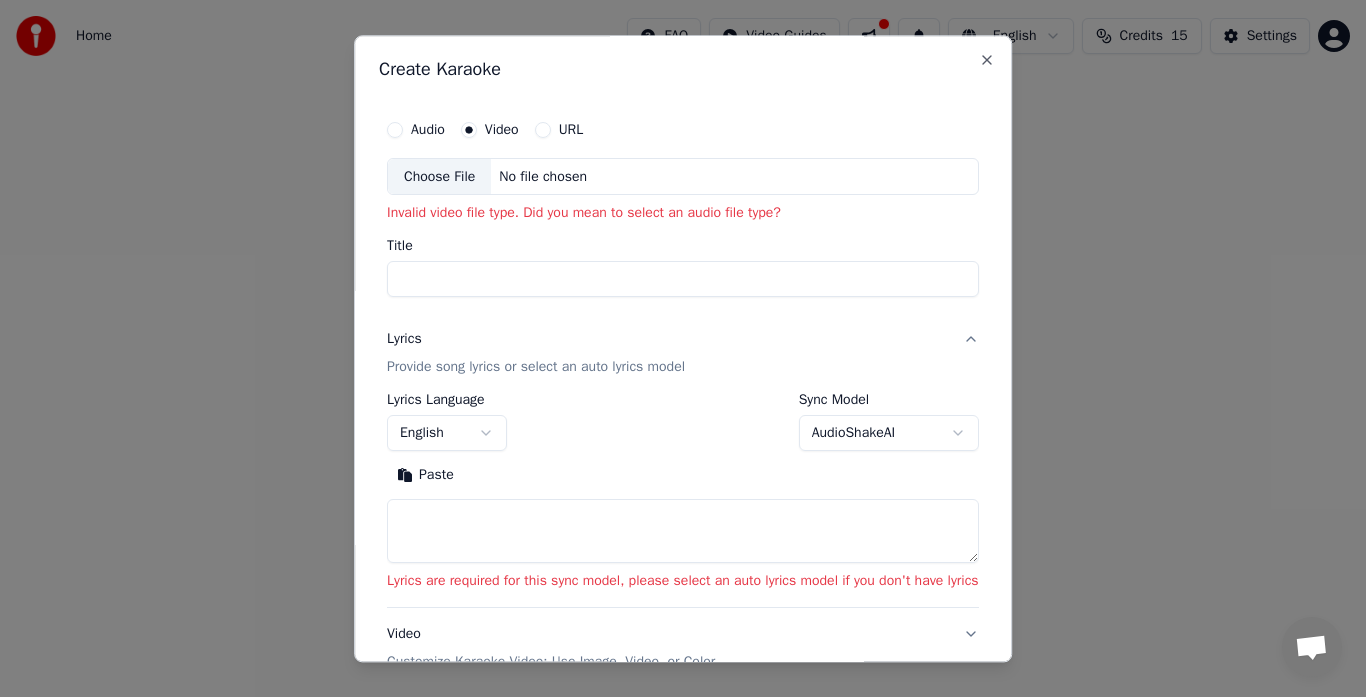 click on "Audio" at bounding box center (428, 130) 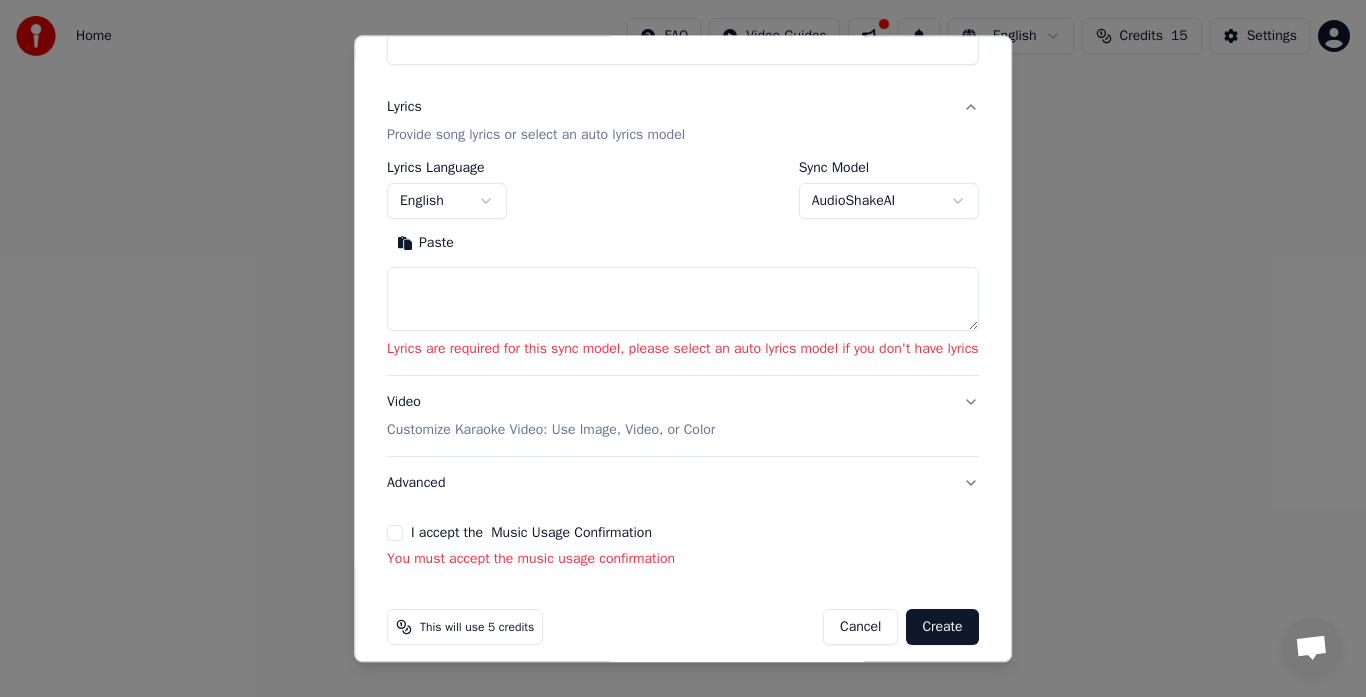 scroll, scrollTop: 248, scrollLeft: 0, axis: vertical 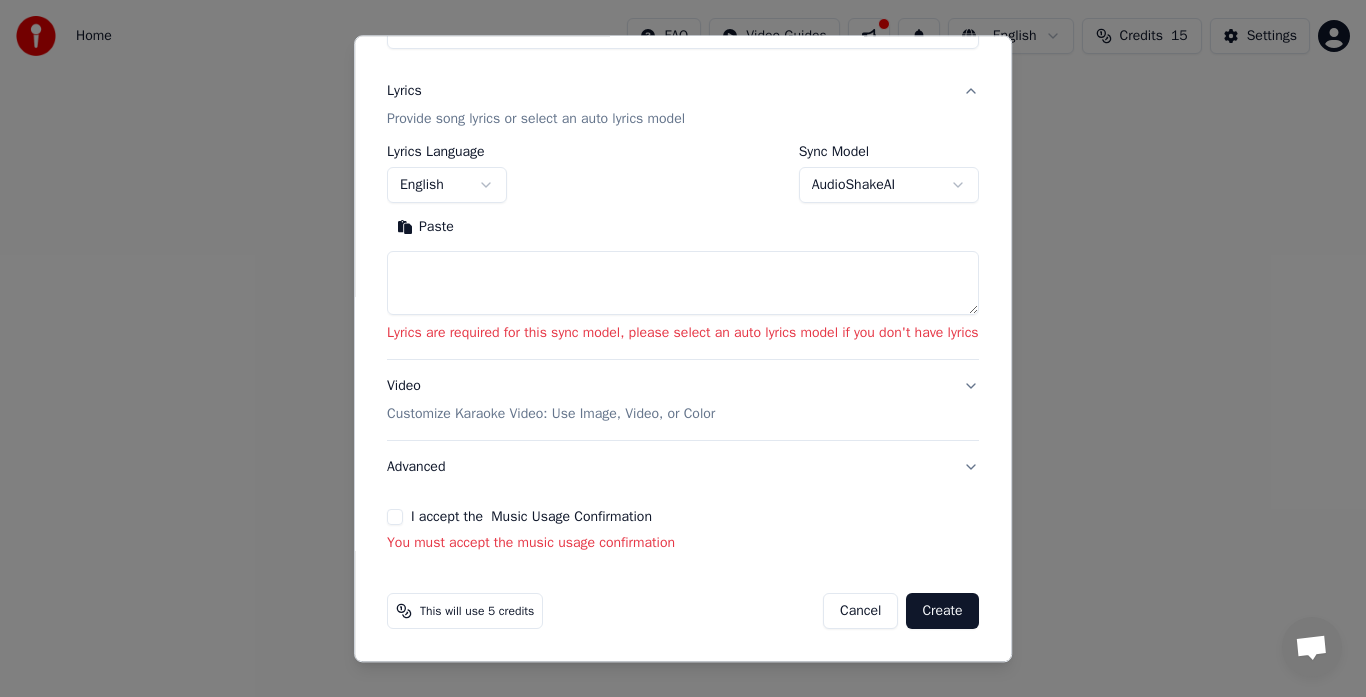 click on "Paste" at bounding box center [425, 228] 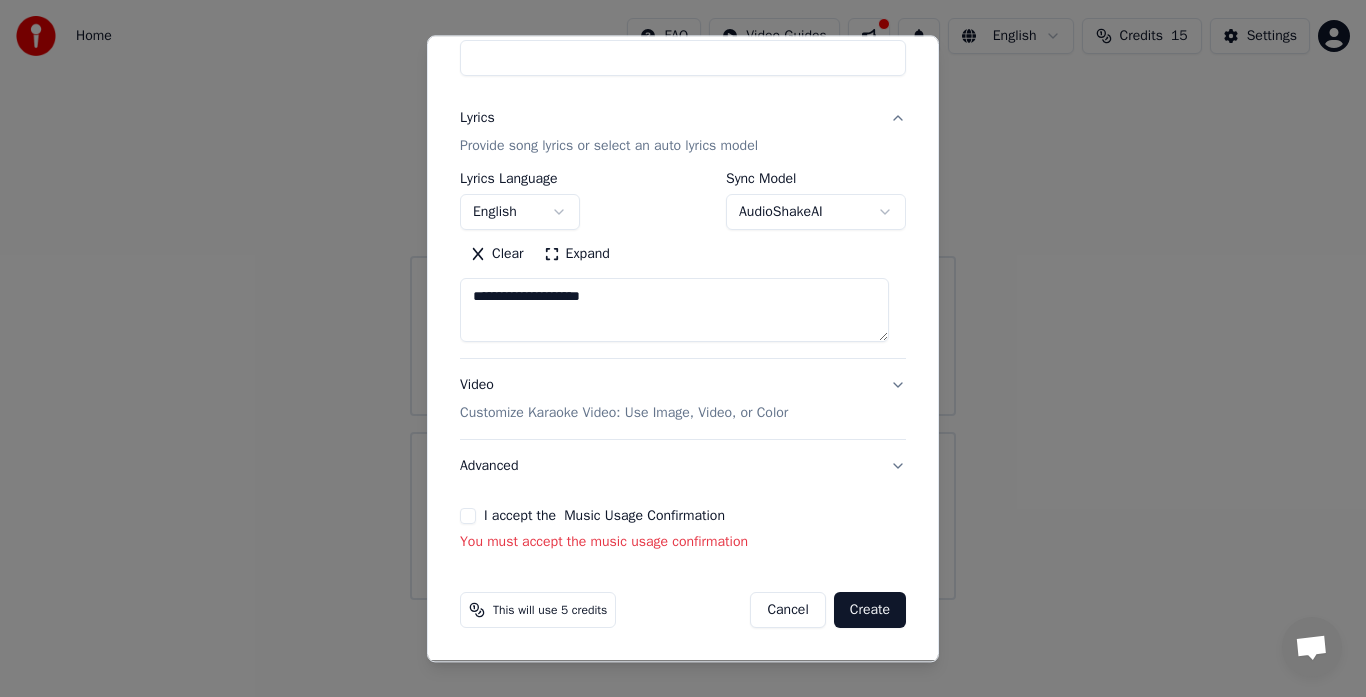 scroll, scrollTop: 221, scrollLeft: 0, axis: vertical 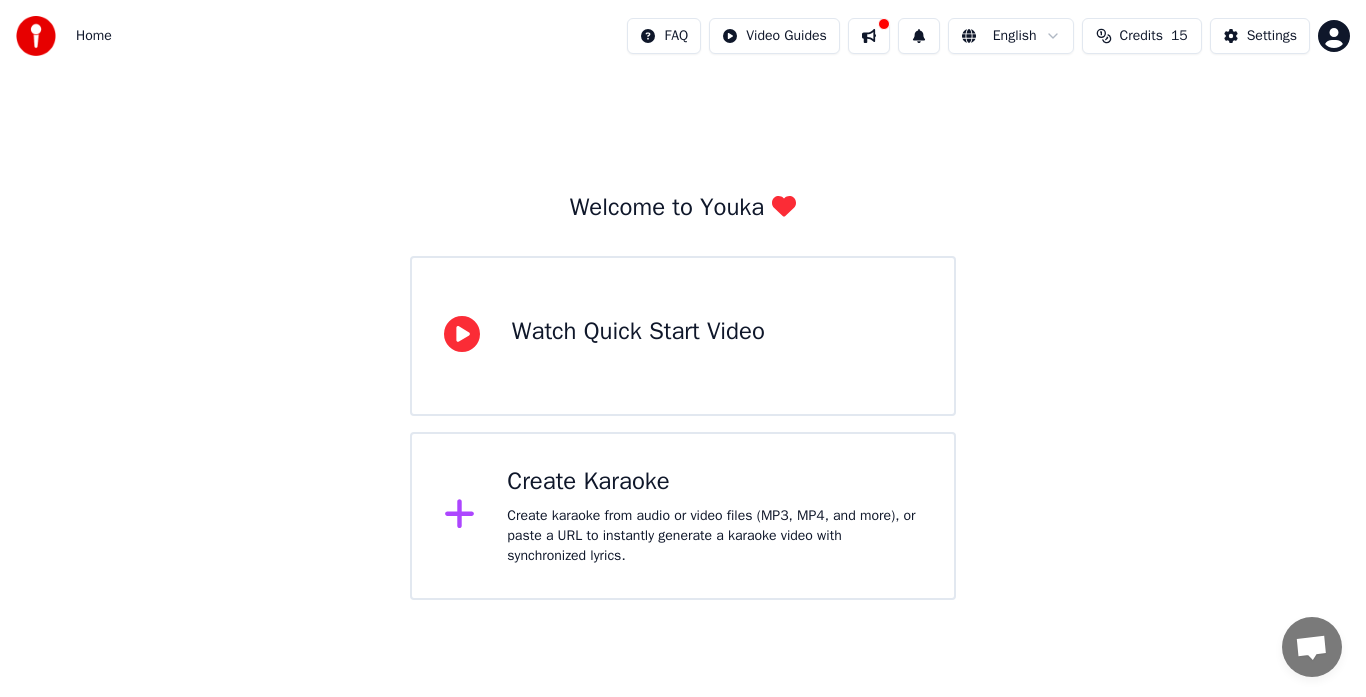 click on "Watch Quick Start Video" at bounding box center (638, 332) 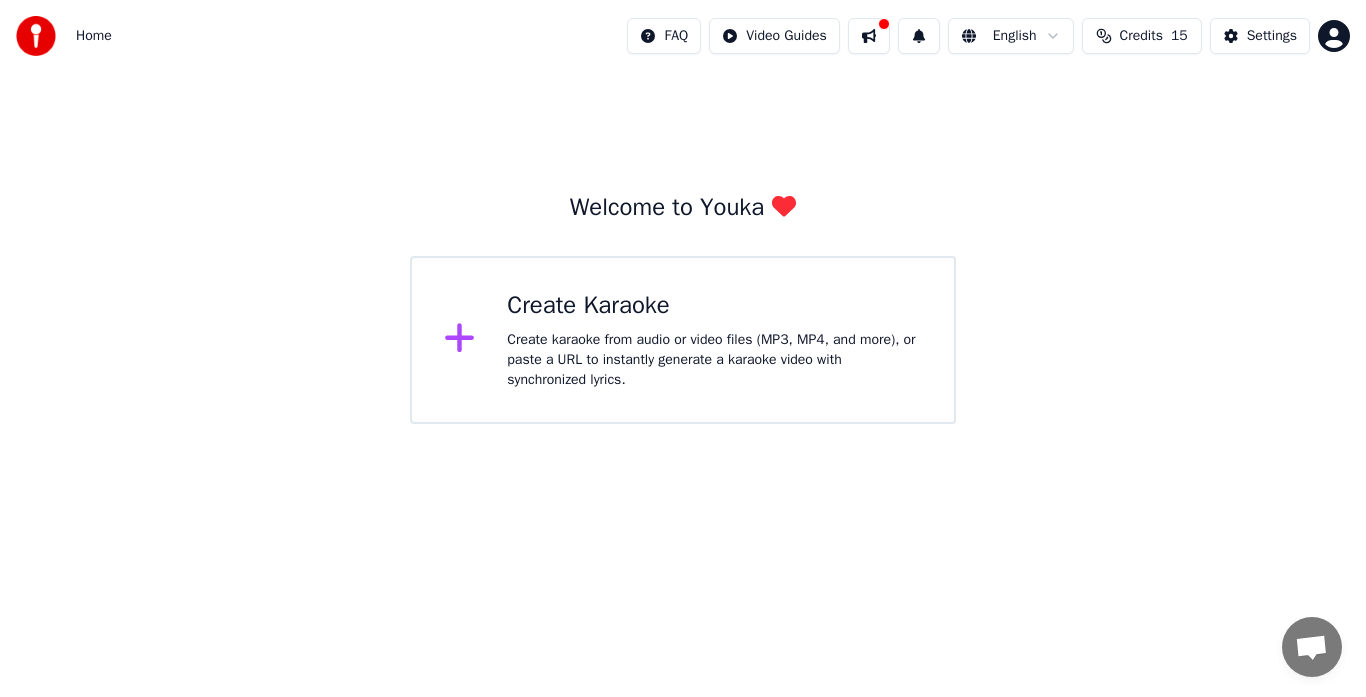click on "Create karaoke from audio or video files (MP3, MP4, and more), or paste a URL to instantly generate a karaoke video with synchronized lyrics." at bounding box center (714, 360) 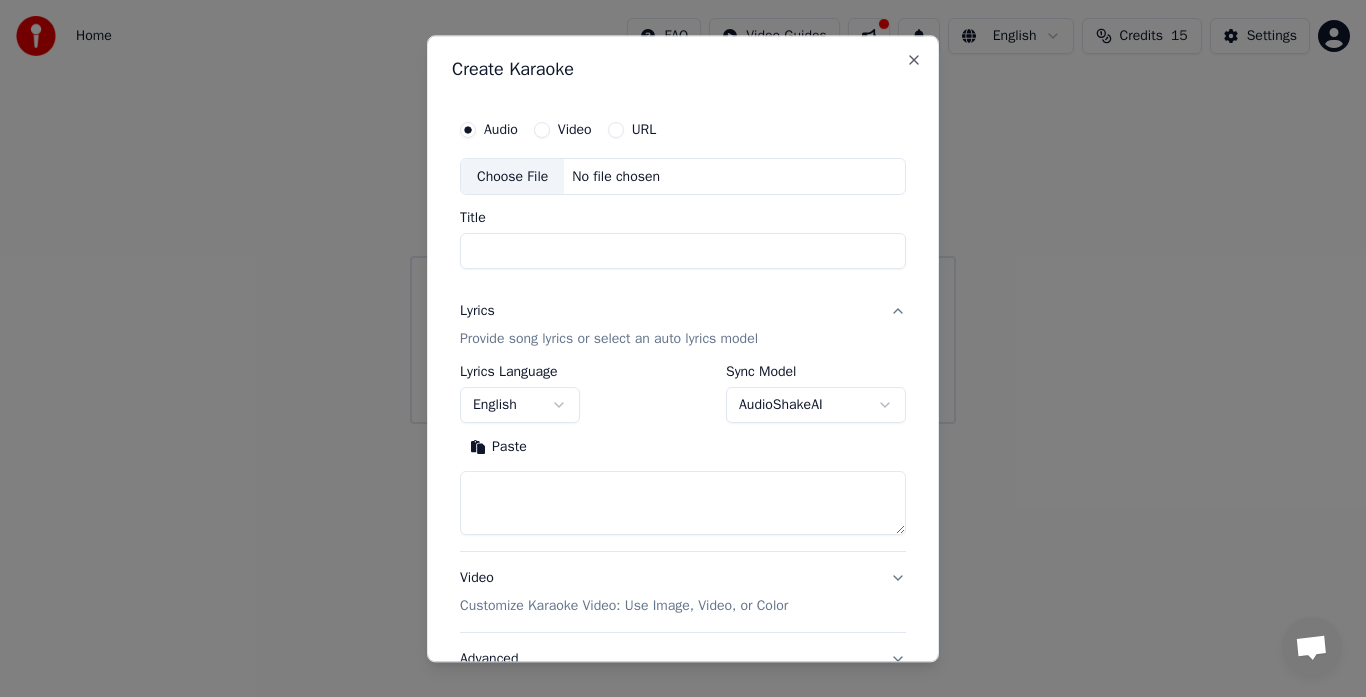 click on "Choose File" at bounding box center (512, 177) 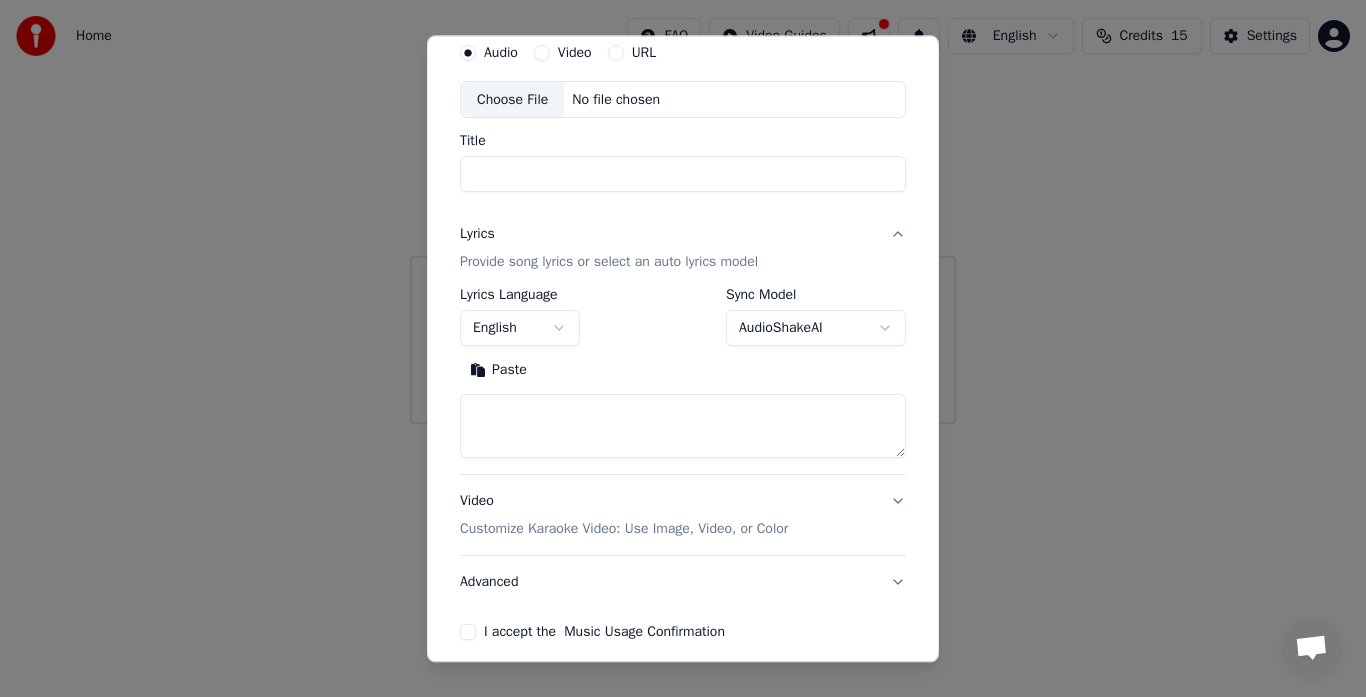 scroll, scrollTop: 164, scrollLeft: 0, axis: vertical 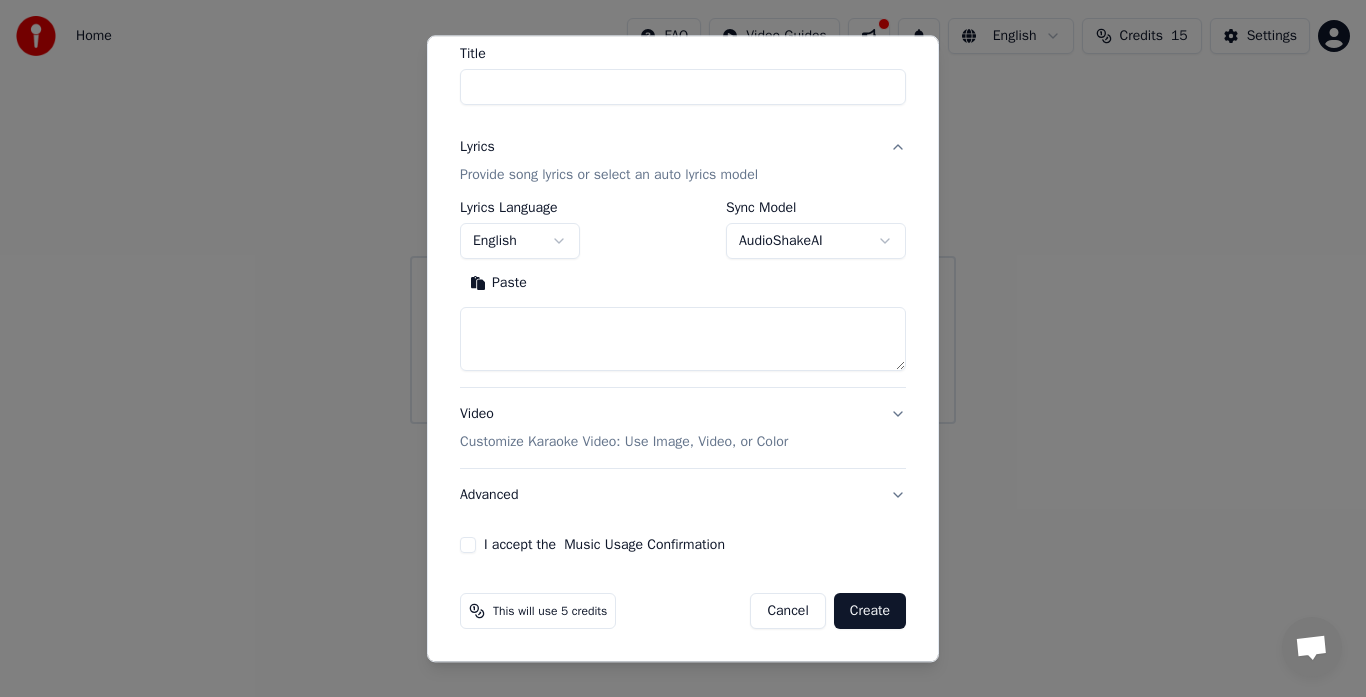 click on "English" at bounding box center [520, 242] 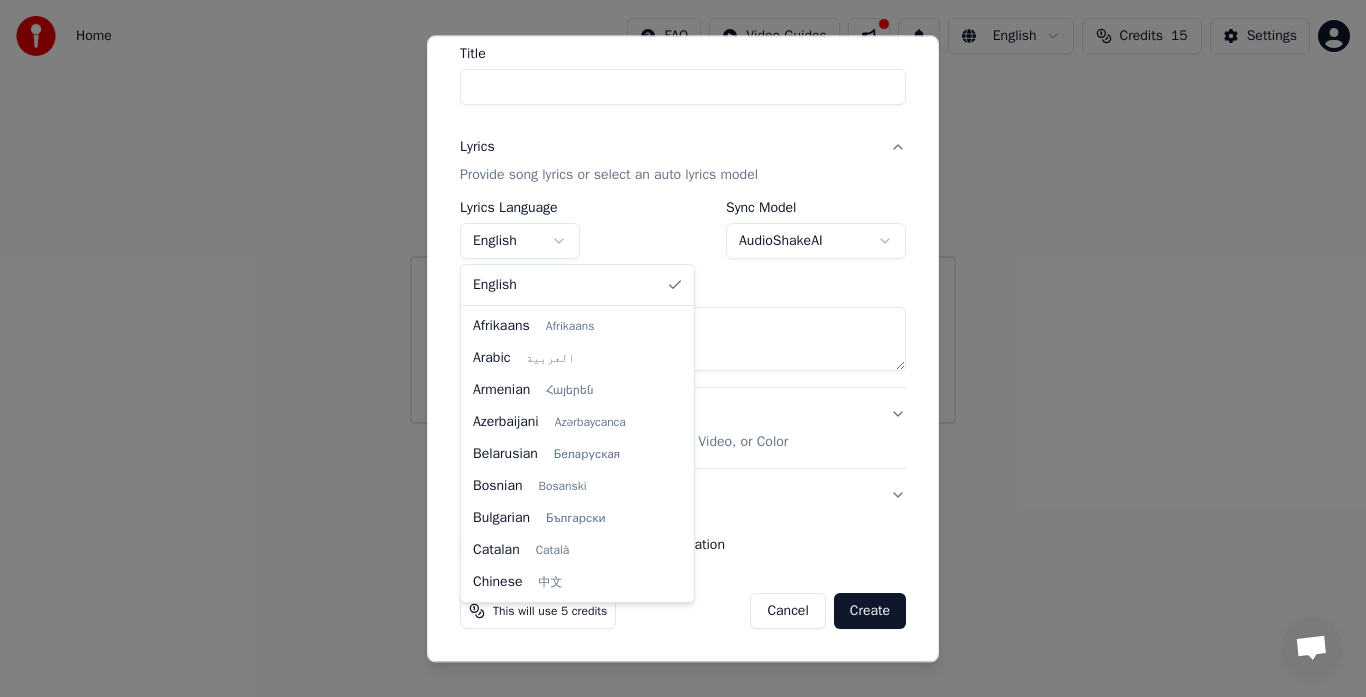 click on "**********" at bounding box center (683, 212) 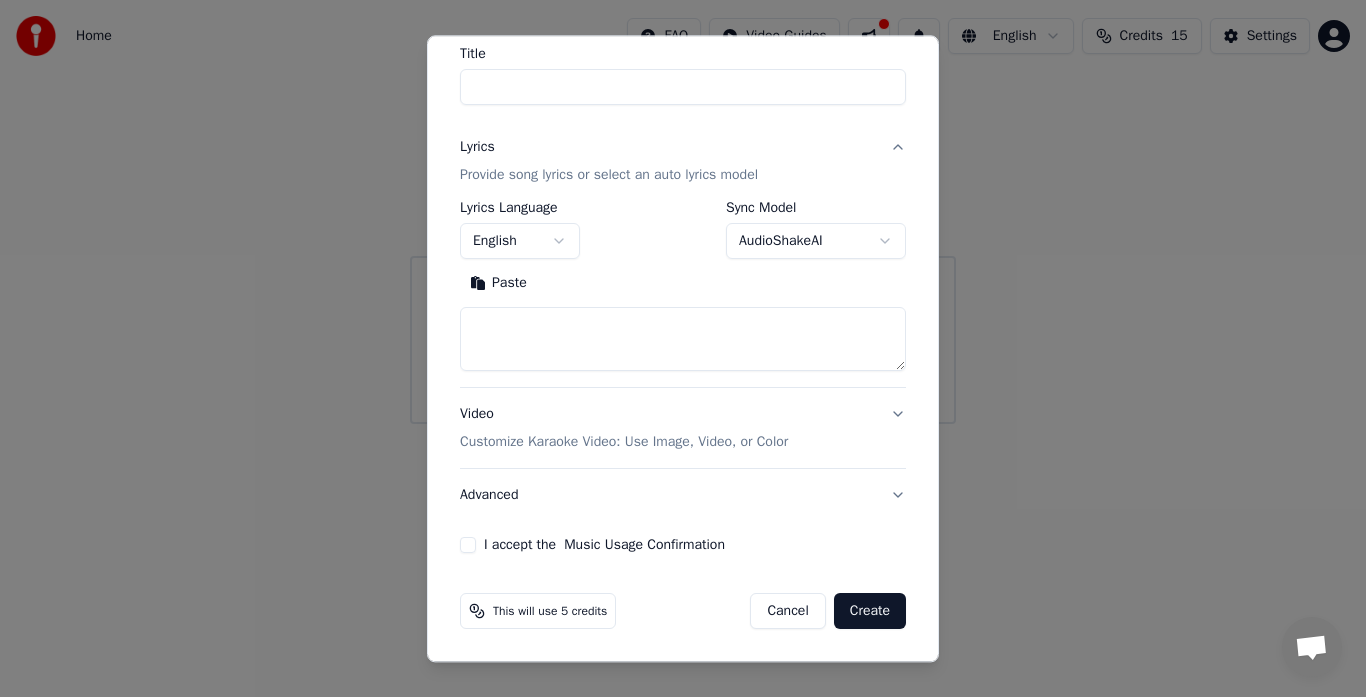 click on "**********" at bounding box center [816, 231] 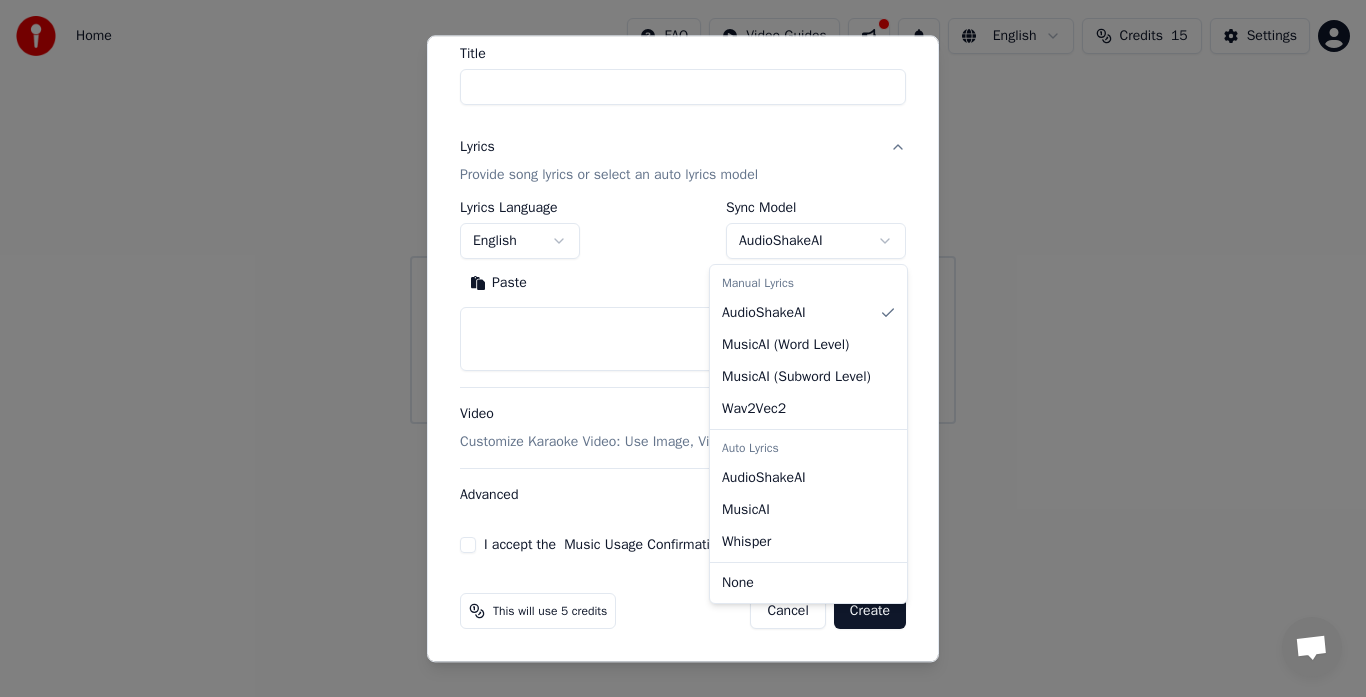 click on "**********" at bounding box center (683, 212) 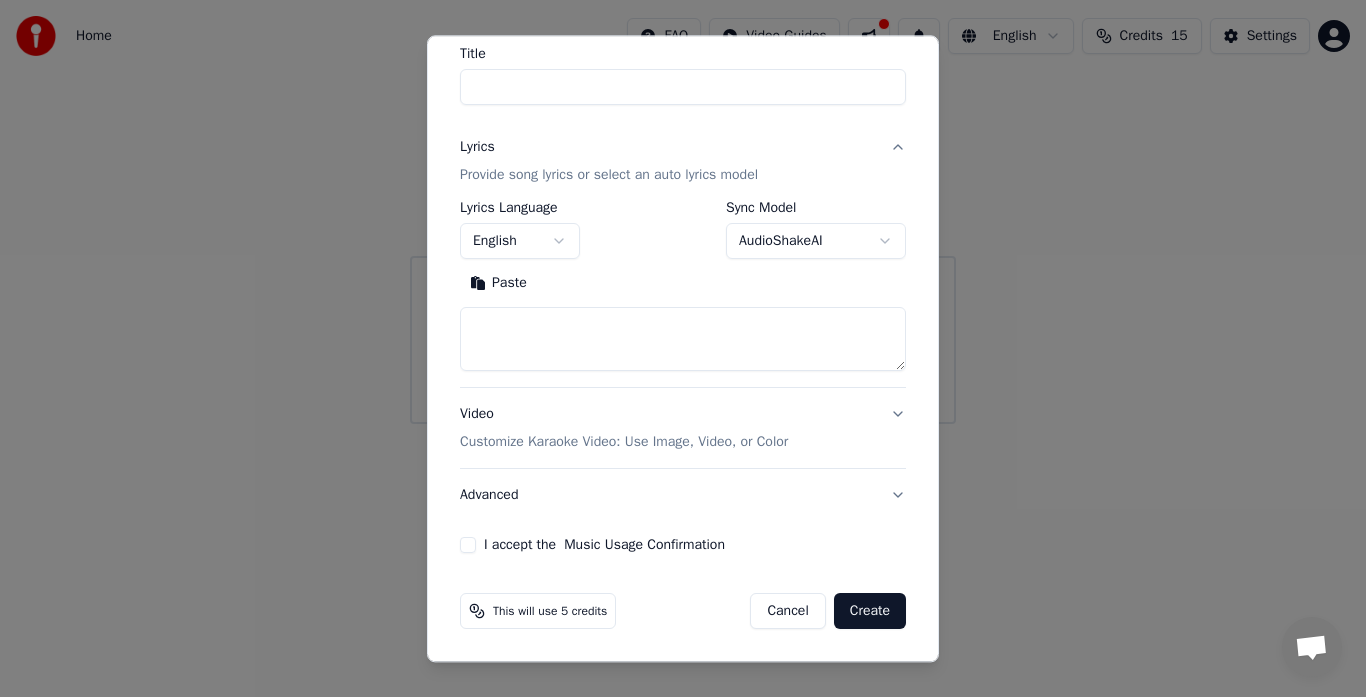 click on "Title" at bounding box center (683, 88) 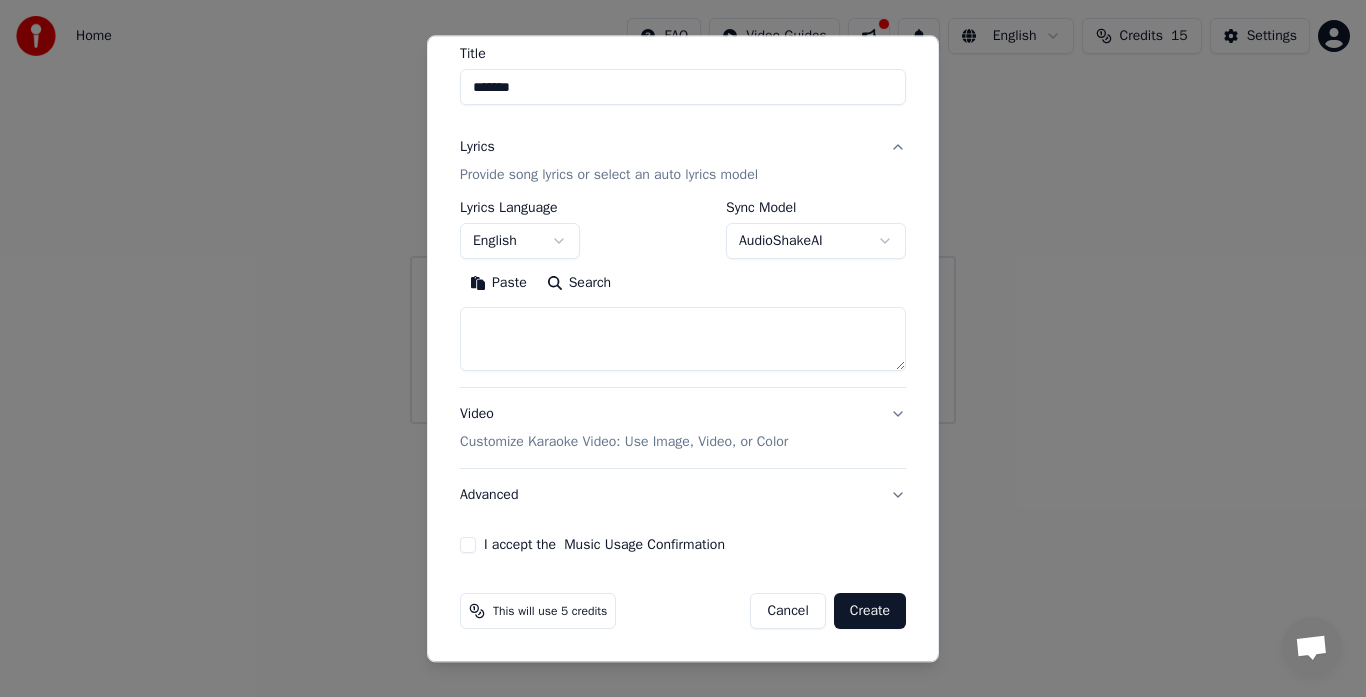 click on "Paste" at bounding box center (498, 284) 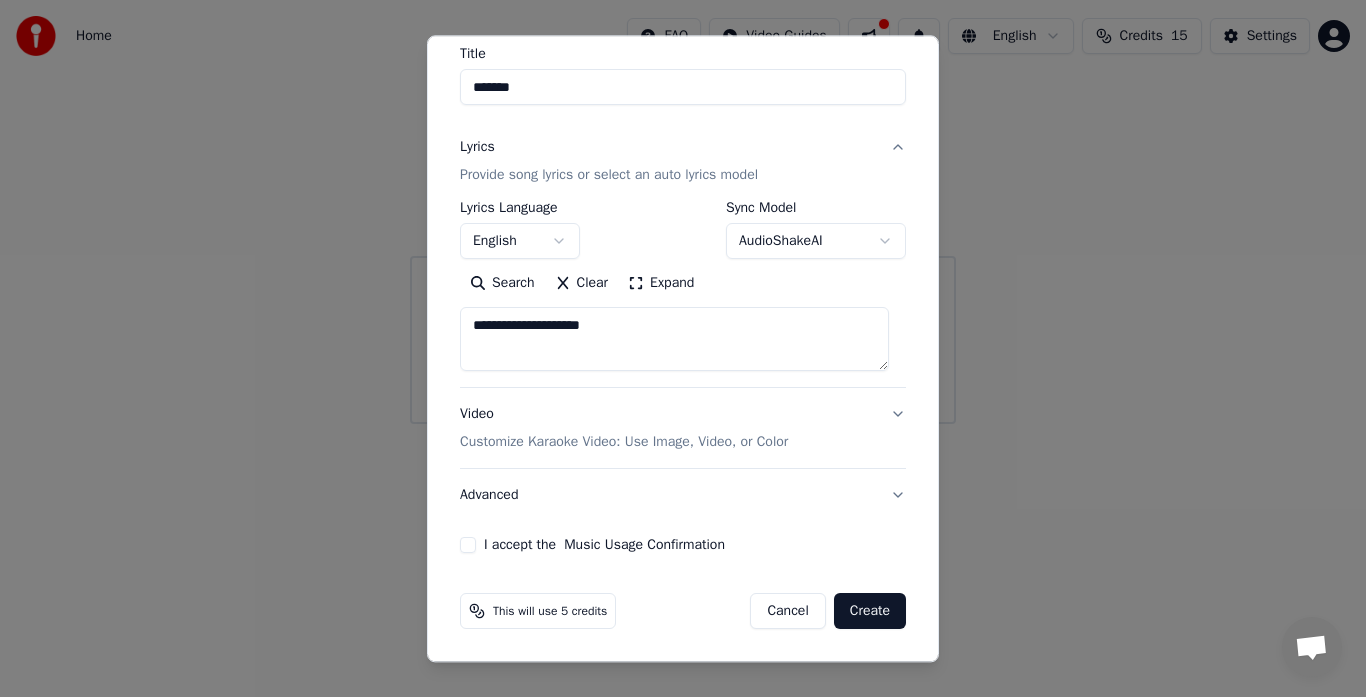 click on "******" at bounding box center [683, 88] 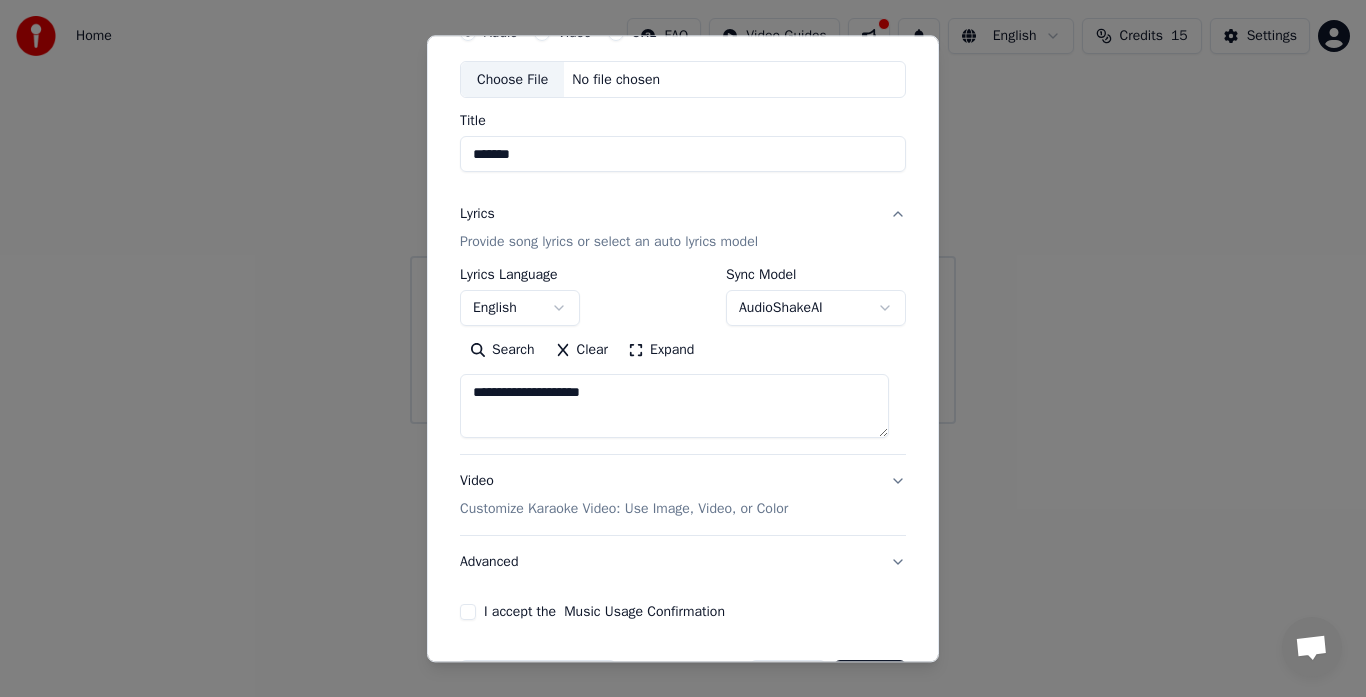 scroll, scrollTop: 0, scrollLeft: 0, axis: both 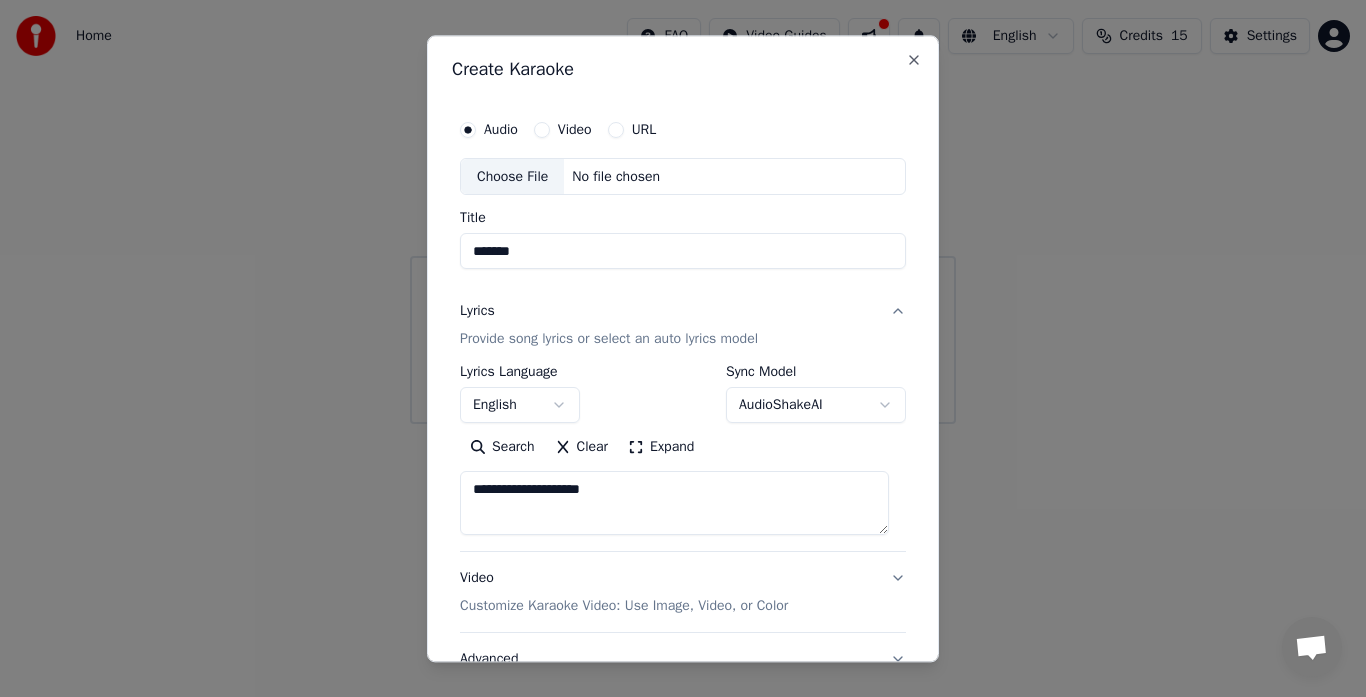 click on "******" at bounding box center (683, 252) 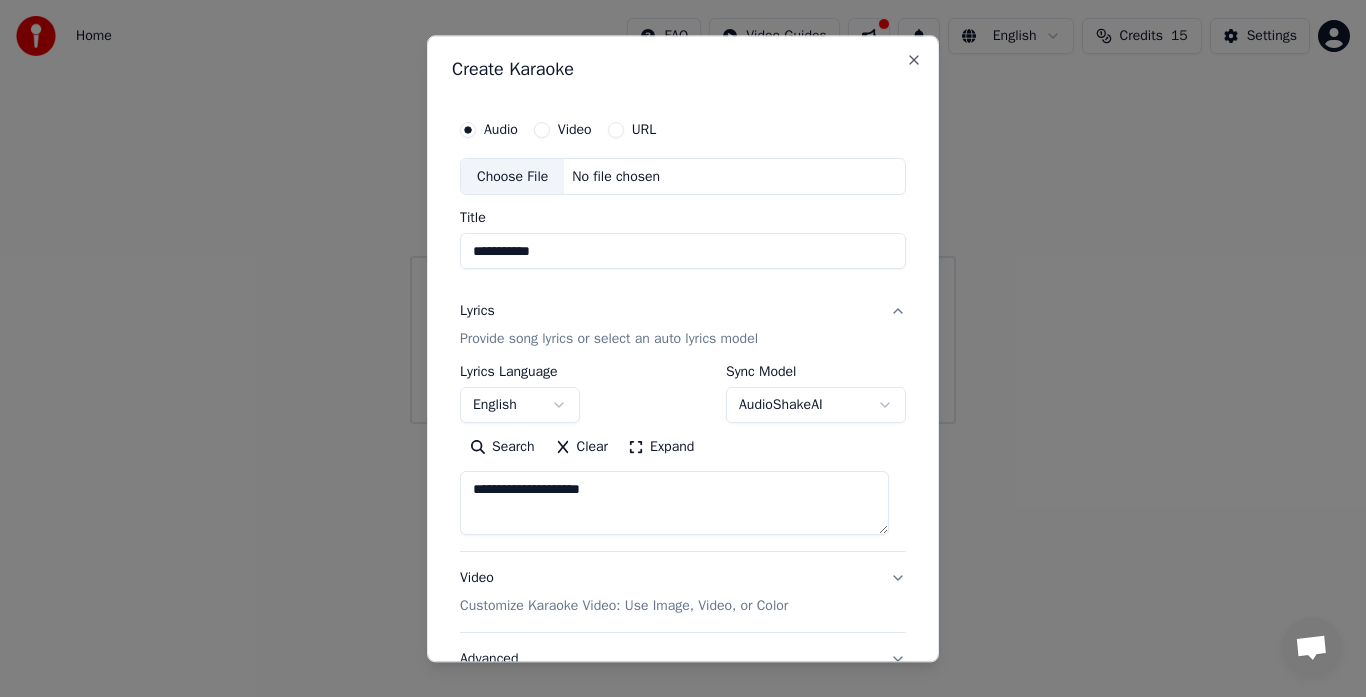 type on "**********" 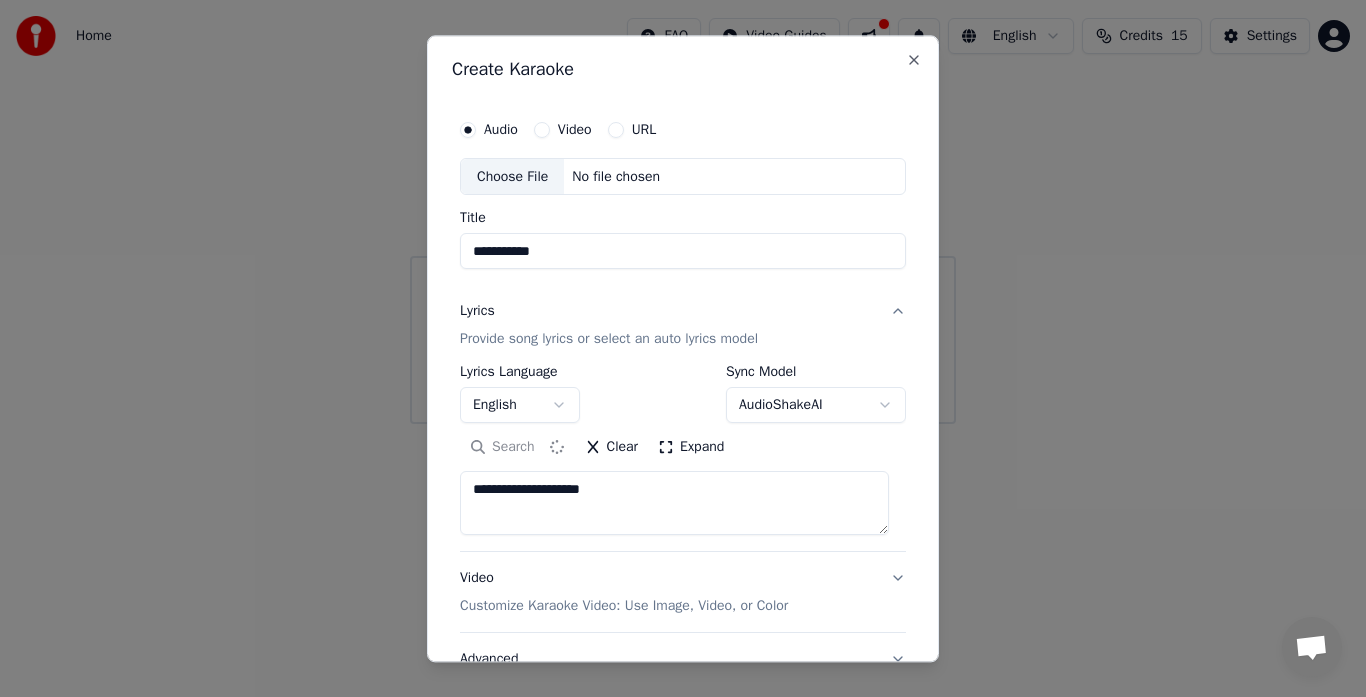 click on "**********" at bounding box center [683, 348] 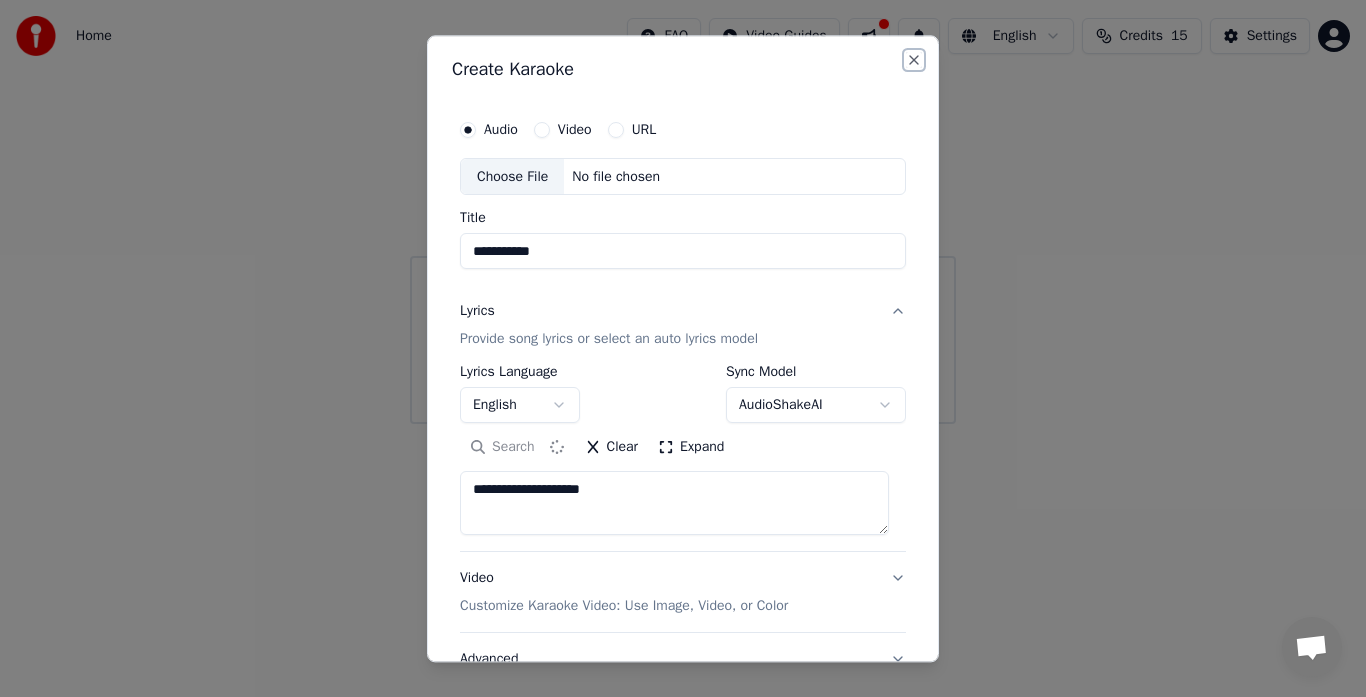 click on "Close" at bounding box center [914, 60] 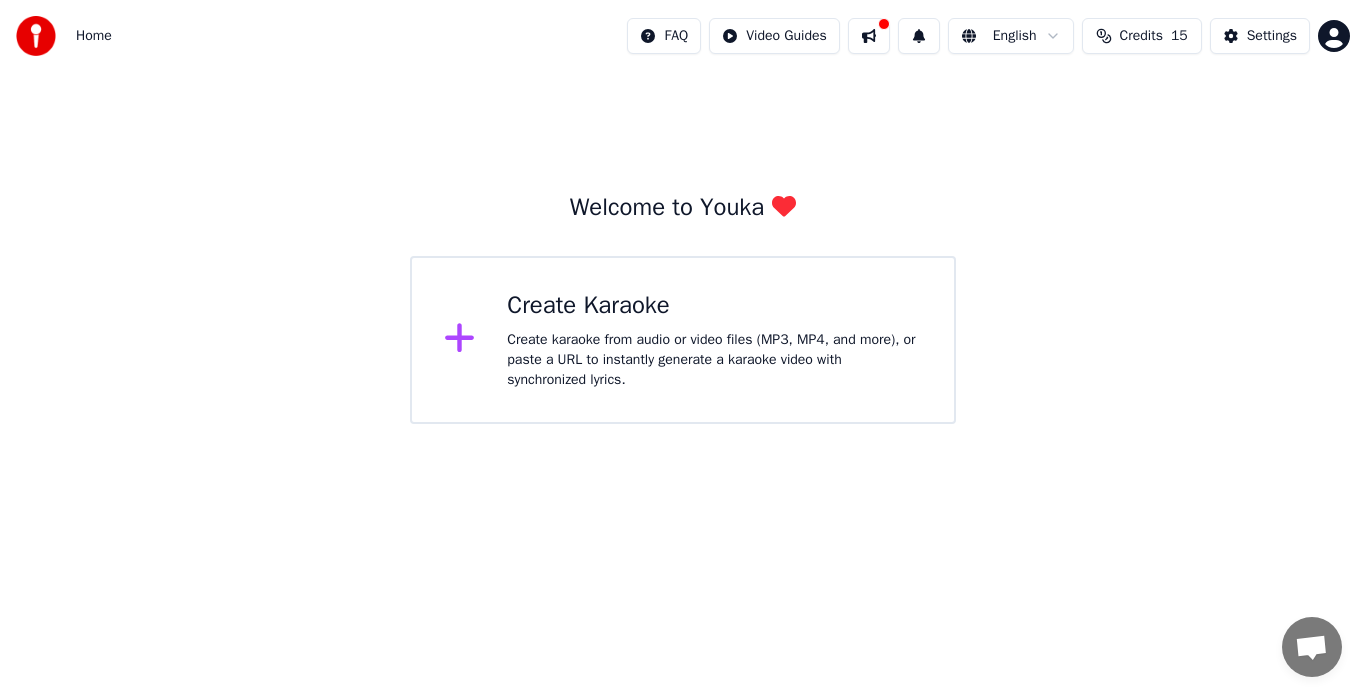 scroll, scrollTop: 0, scrollLeft: 0, axis: both 